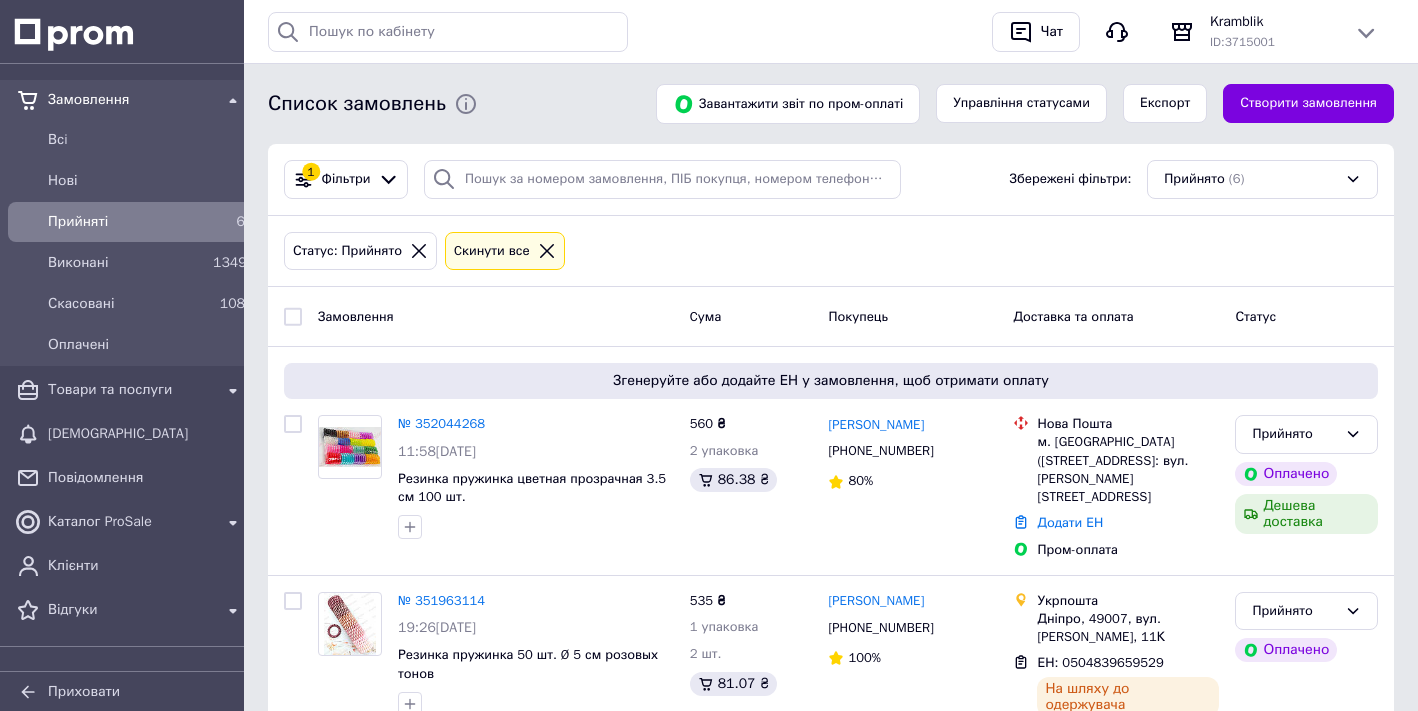 scroll, scrollTop: 0, scrollLeft: 0, axis: both 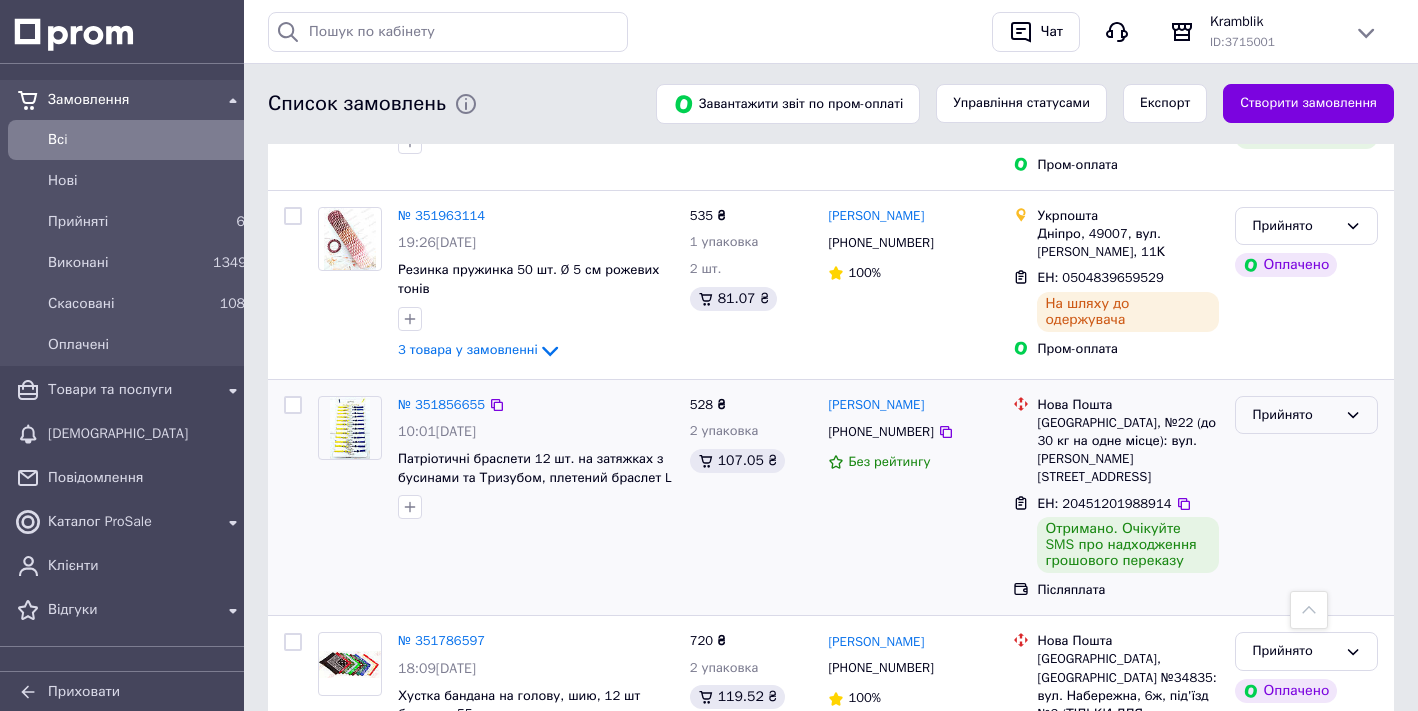 click on "Прийнято" at bounding box center (1306, 415) 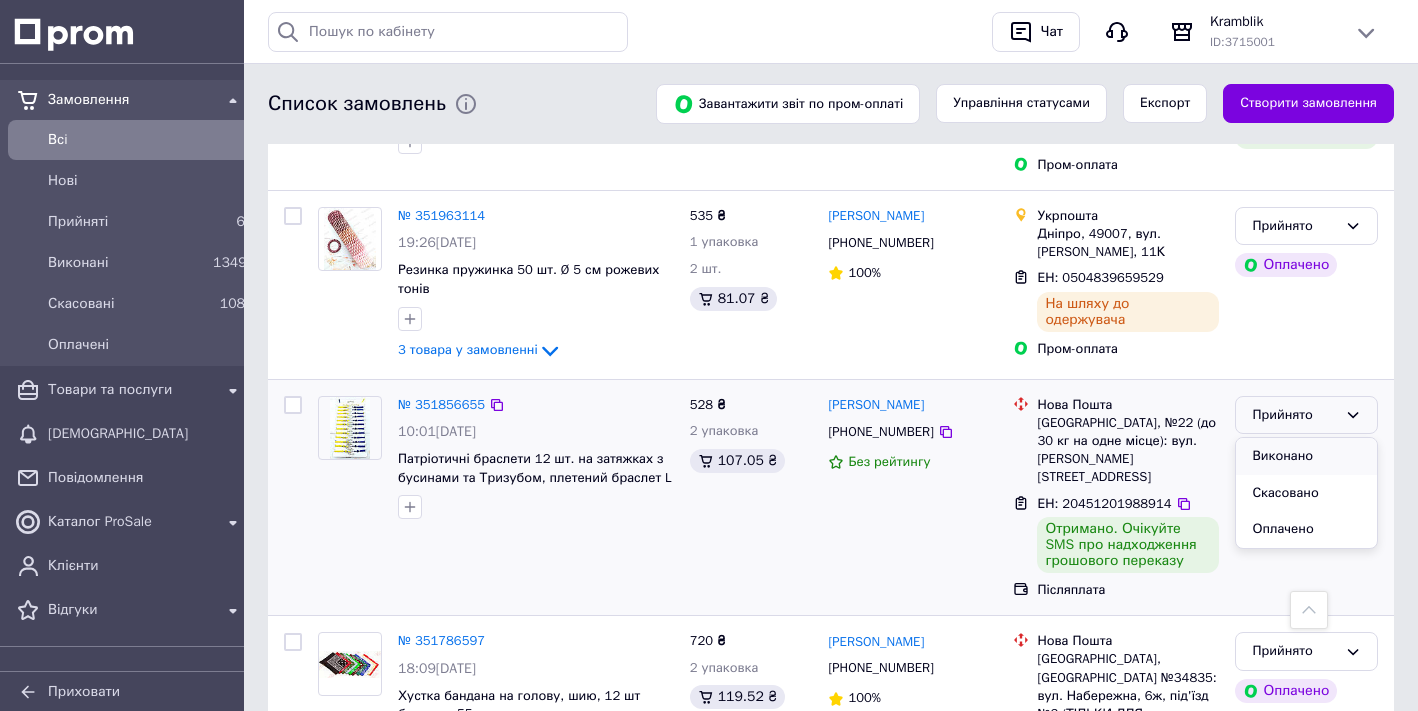 click on "Виконано" at bounding box center [1306, 456] 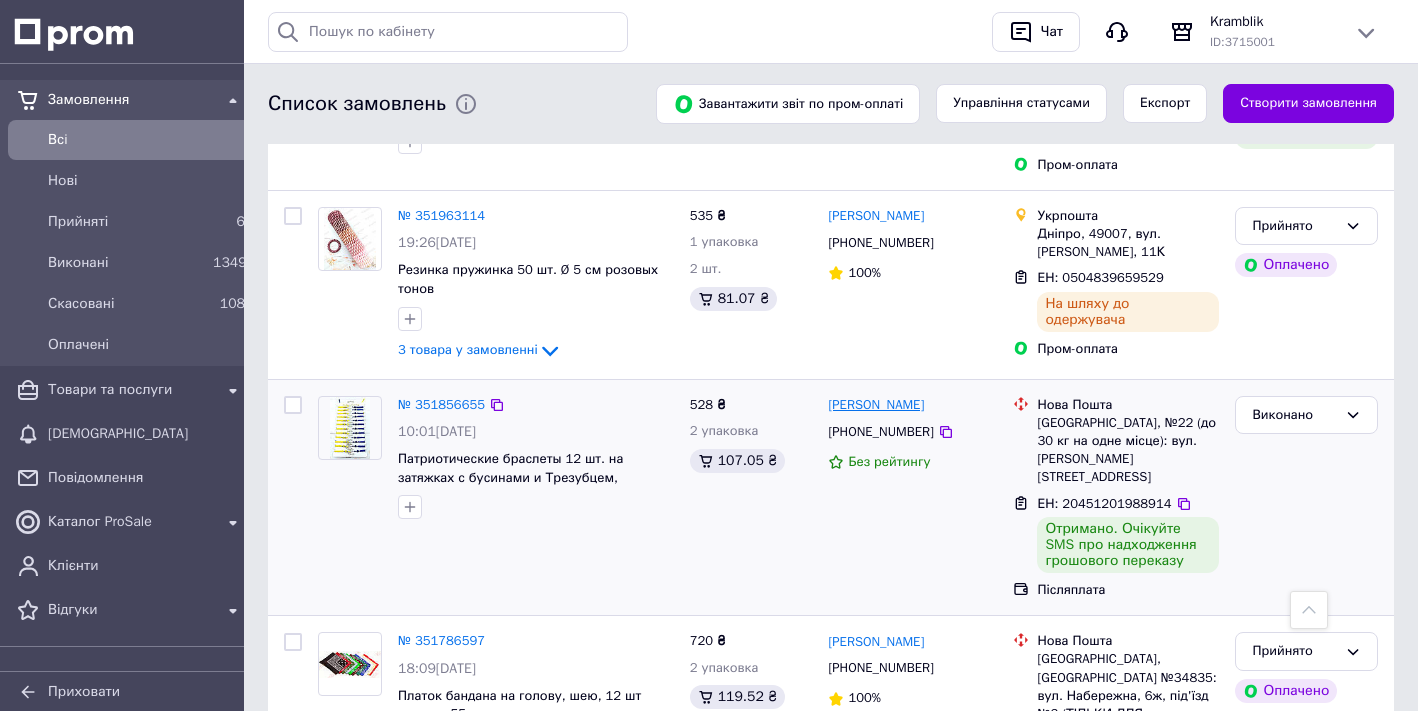 click on "Світлана Мельник" at bounding box center [876, 405] 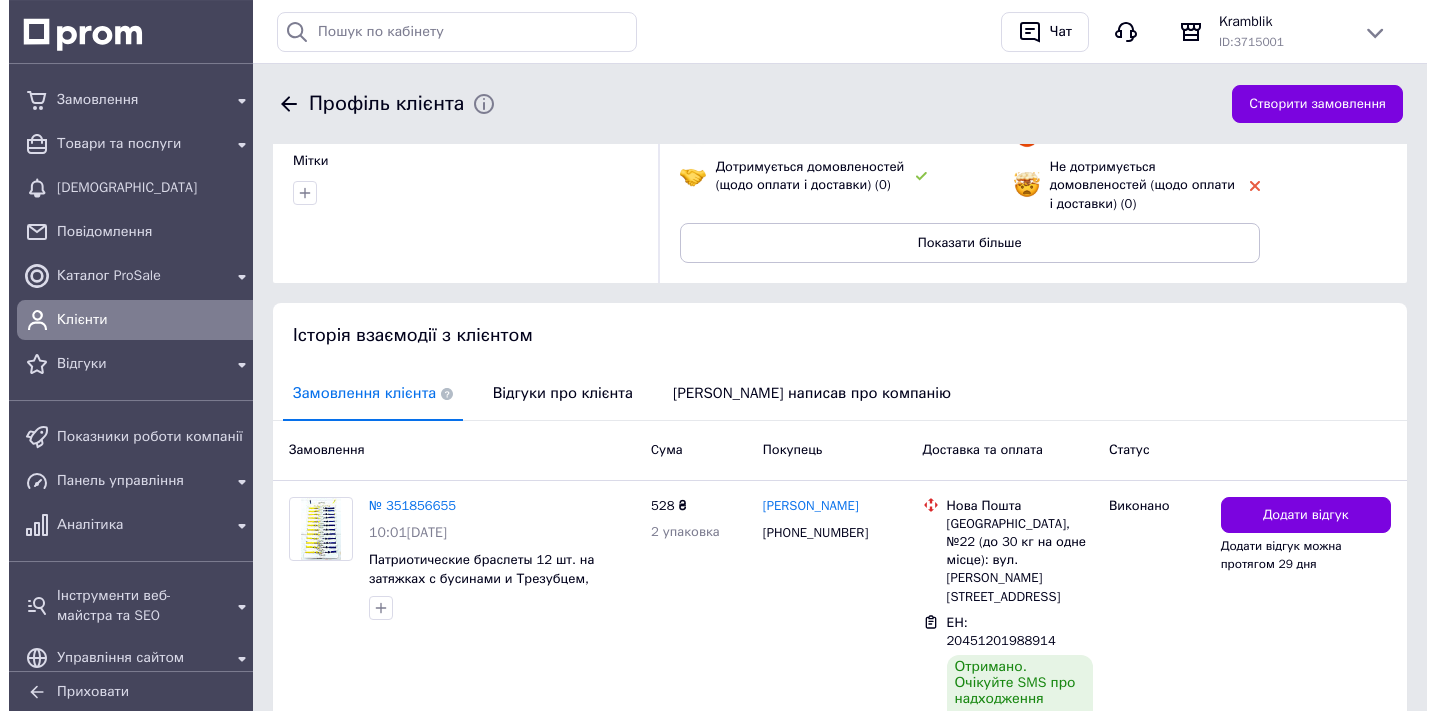 scroll, scrollTop: 393, scrollLeft: 0, axis: vertical 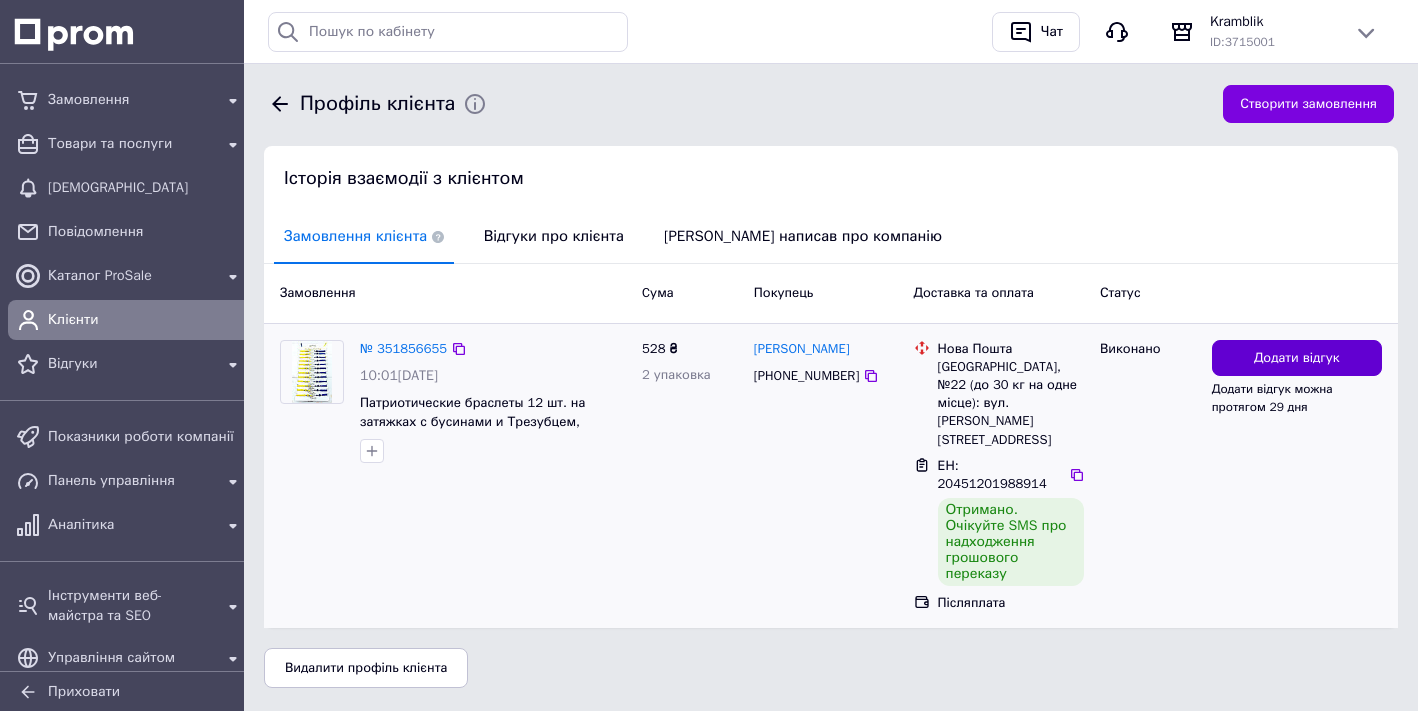 click on "Додати відгук" at bounding box center [1297, 358] 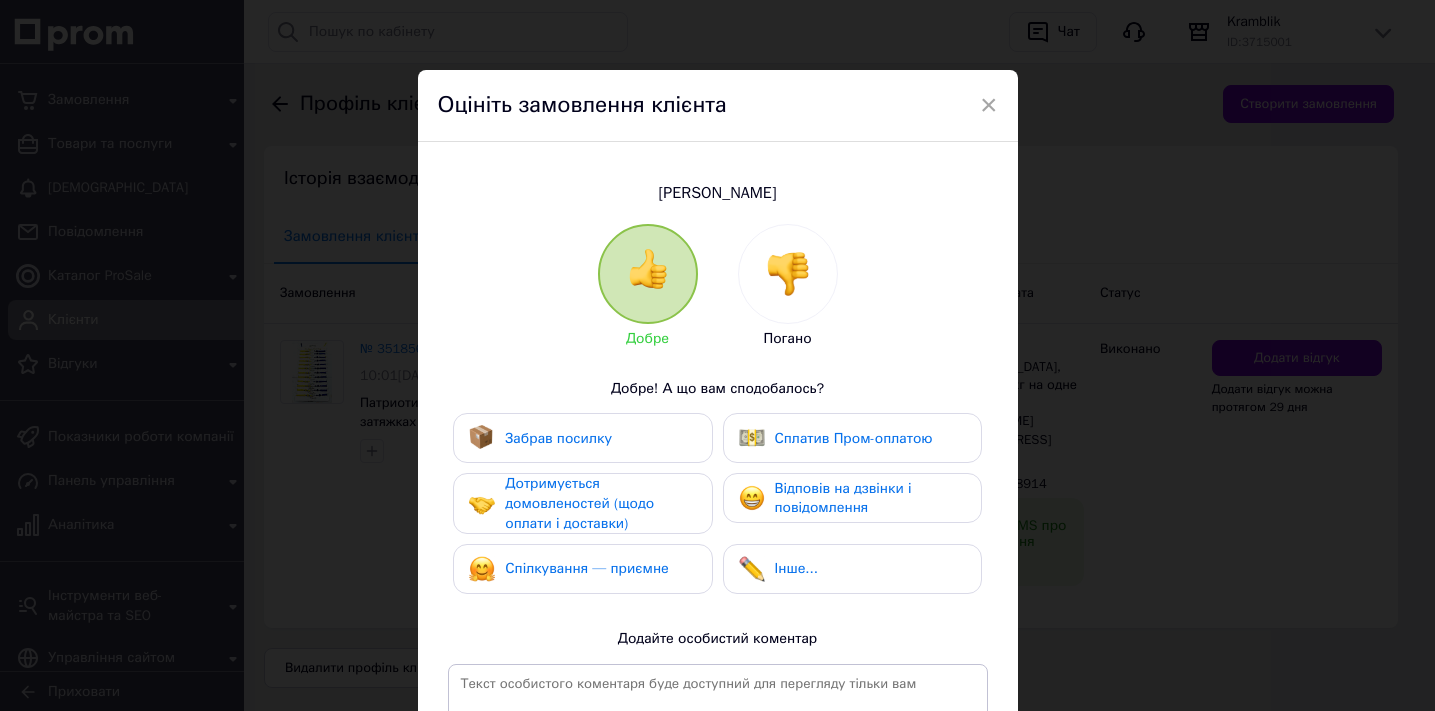 click on "Забрав посилку" at bounding box center [558, 438] 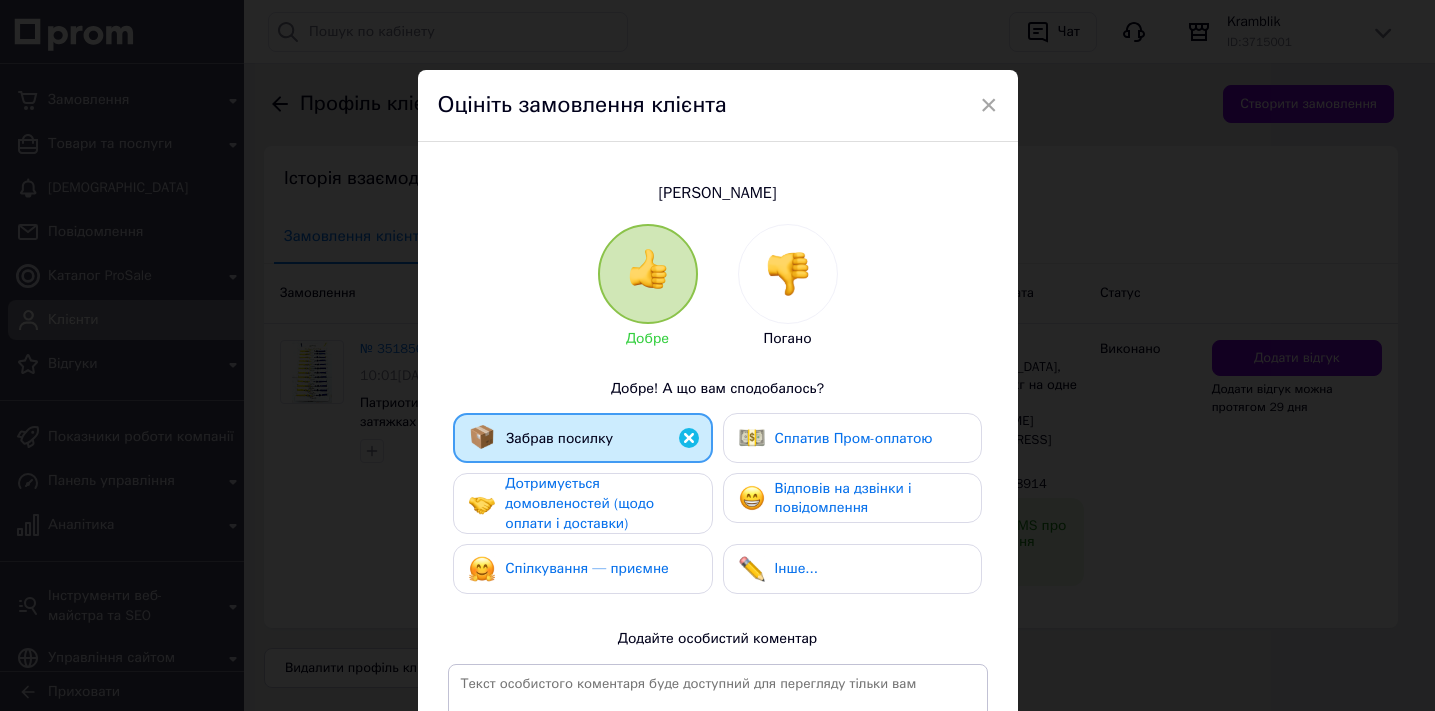 click on "Дотримується домовленостей (щодо оплати і доставки)" at bounding box center (579, 503) 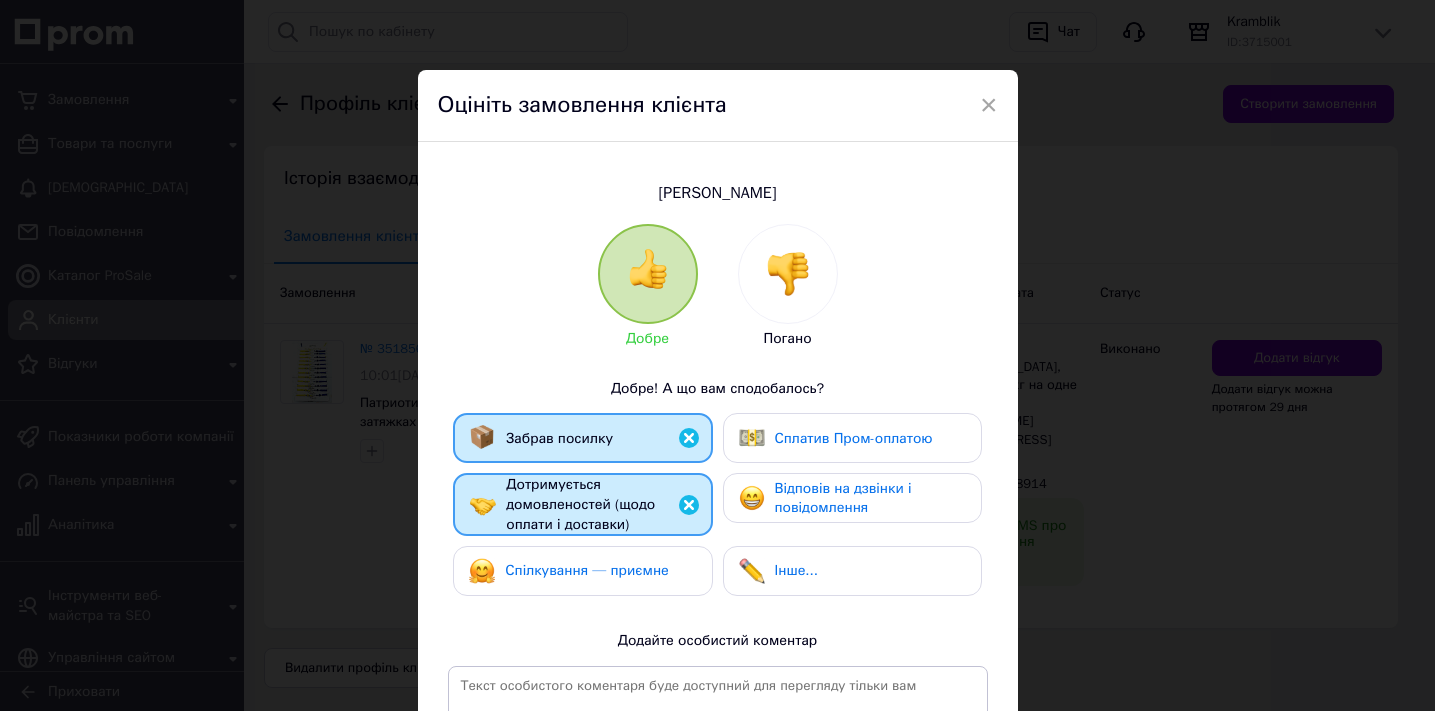 click on "Спілкування — приємне" at bounding box center [569, 571] 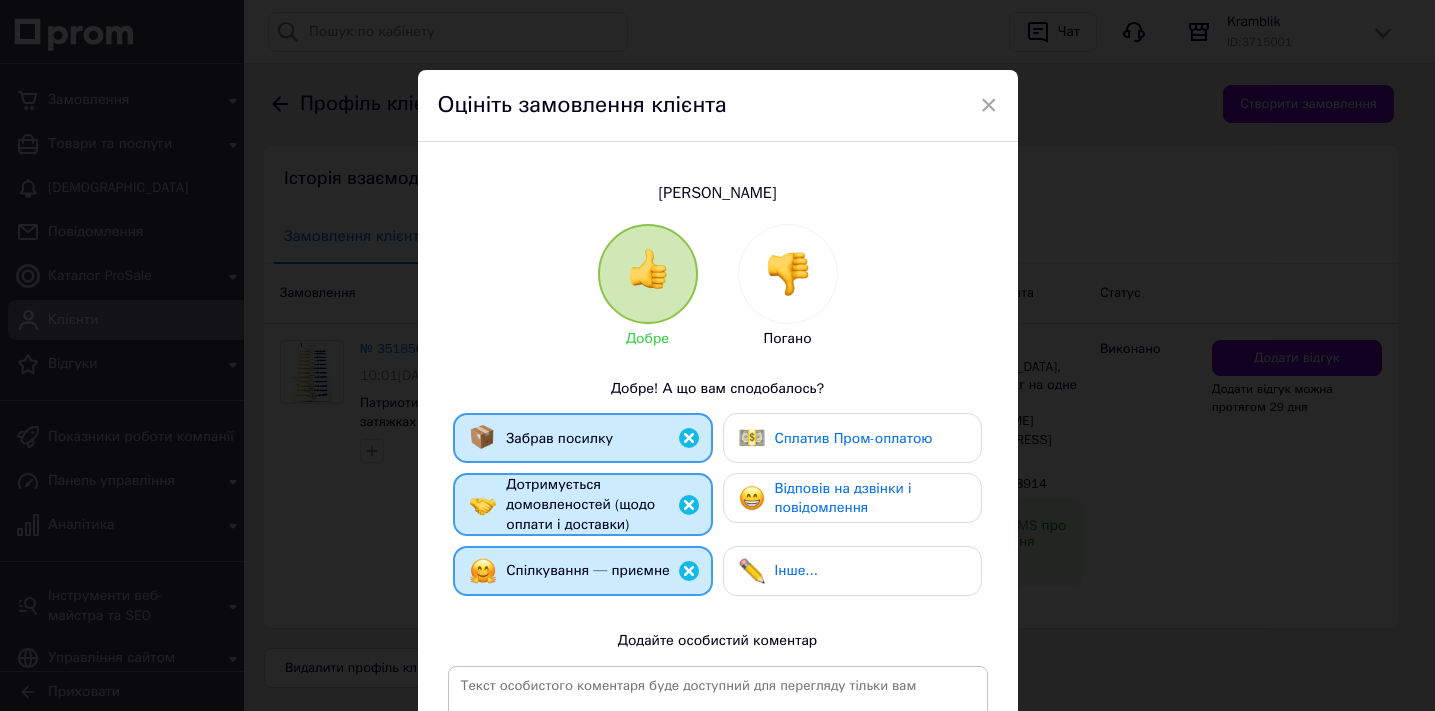 click on "Відповів на дзвінки і повідомлення" at bounding box center [843, 498] 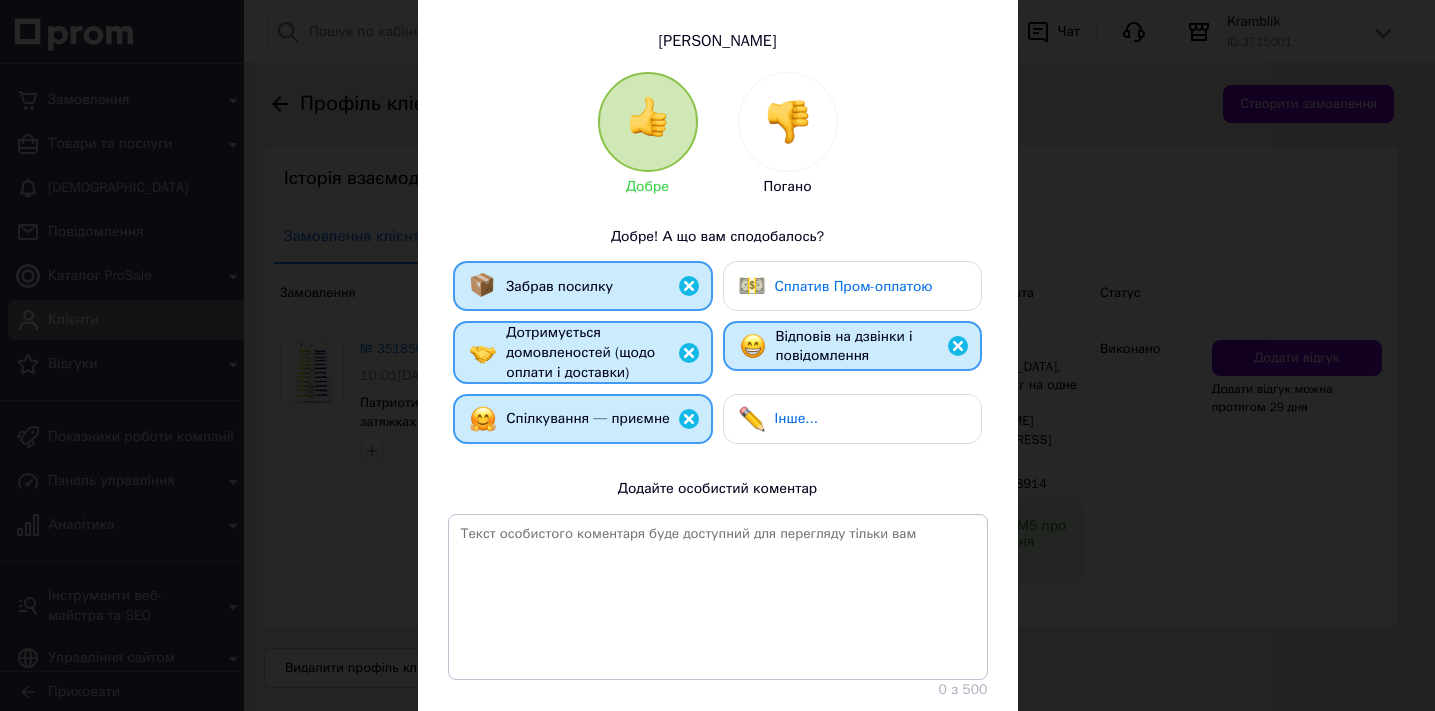 scroll, scrollTop: 314, scrollLeft: 0, axis: vertical 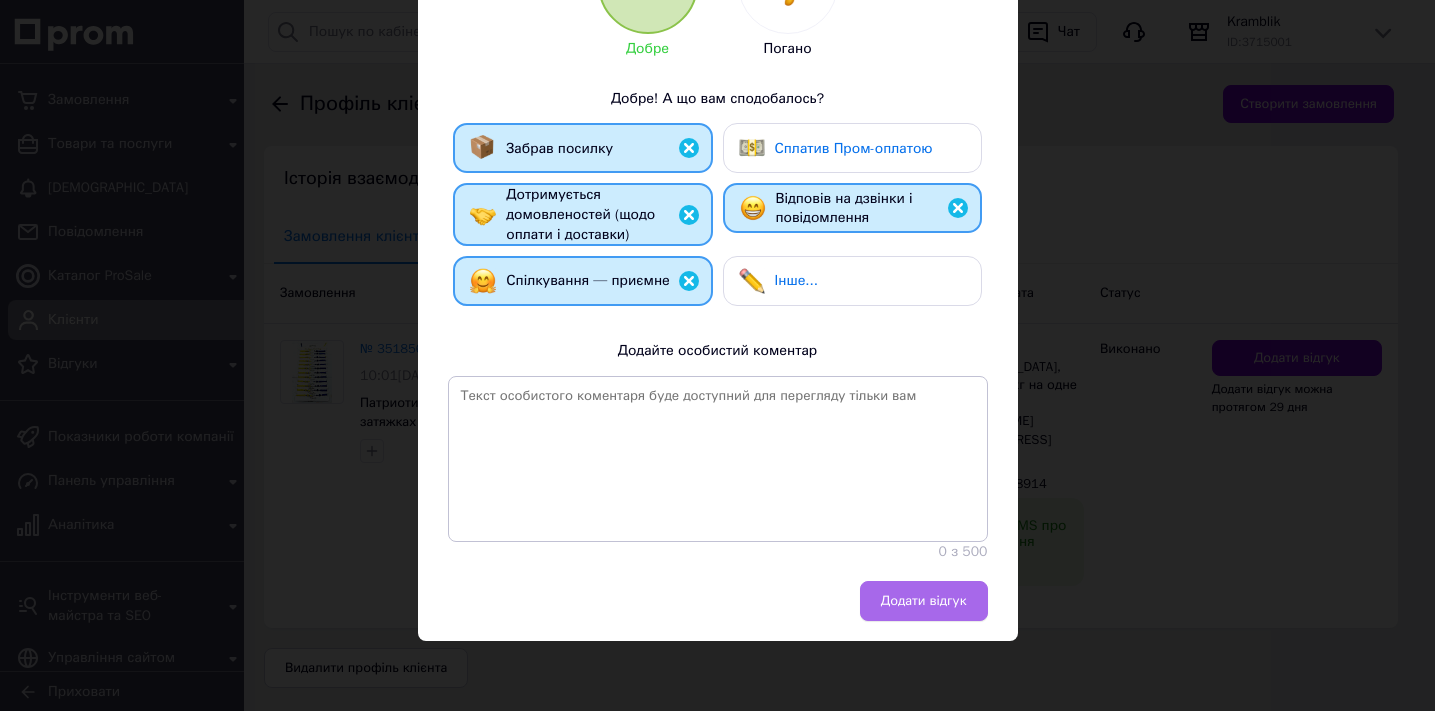 click on "Додати відгук" at bounding box center (924, 601) 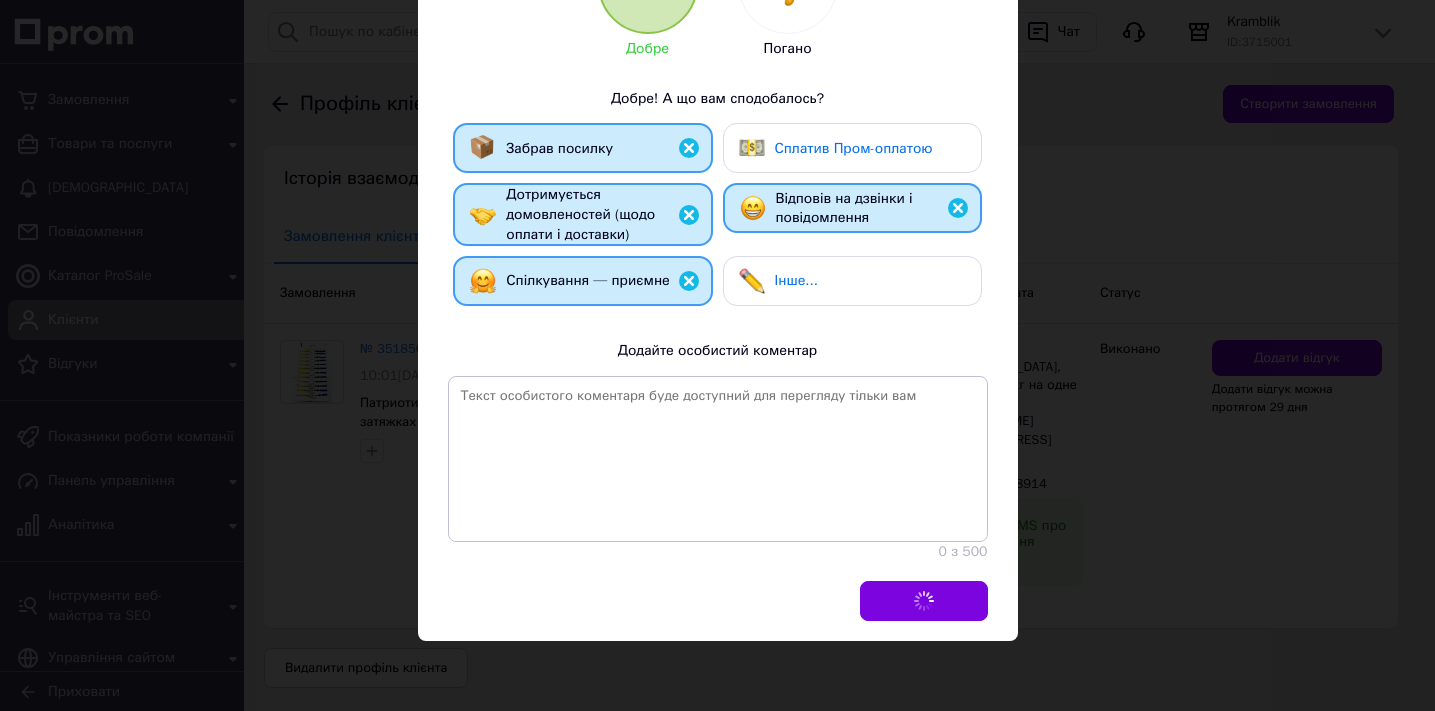 scroll, scrollTop: 0, scrollLeft: 0, axis: both 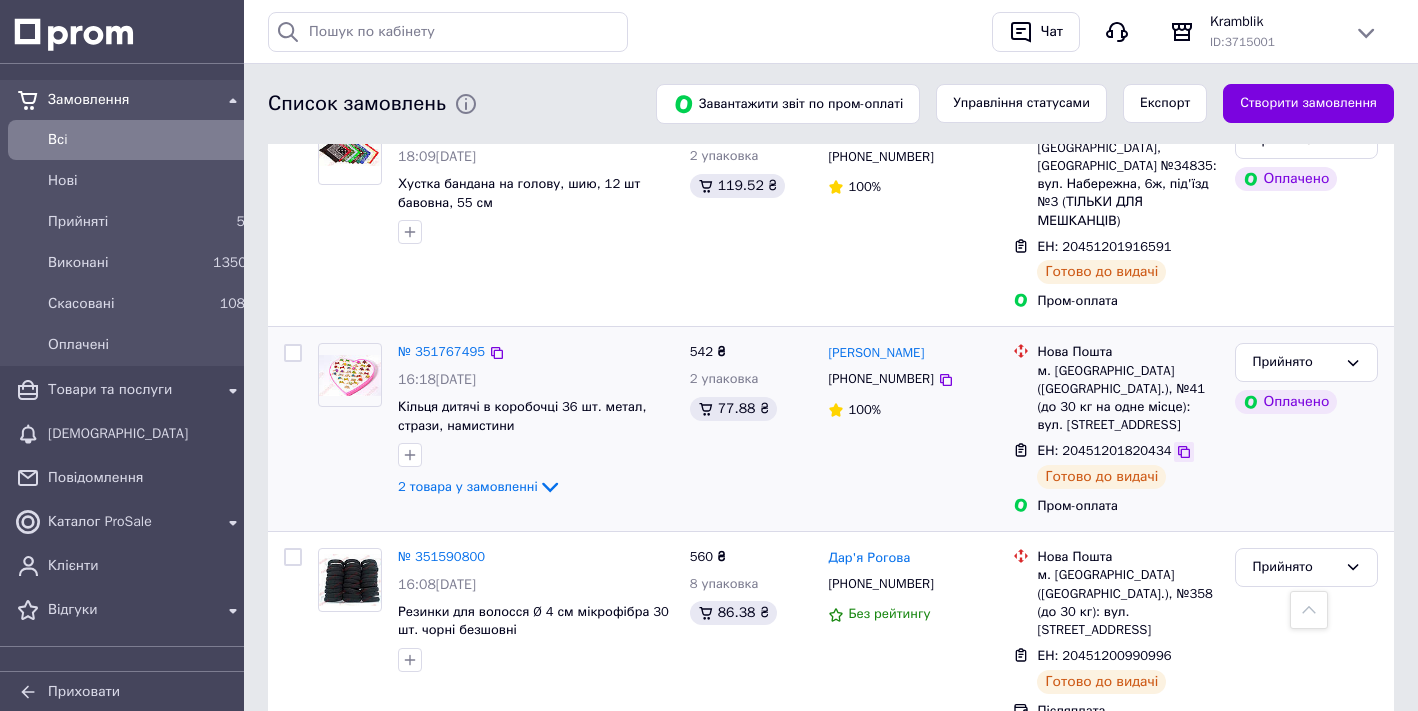 click 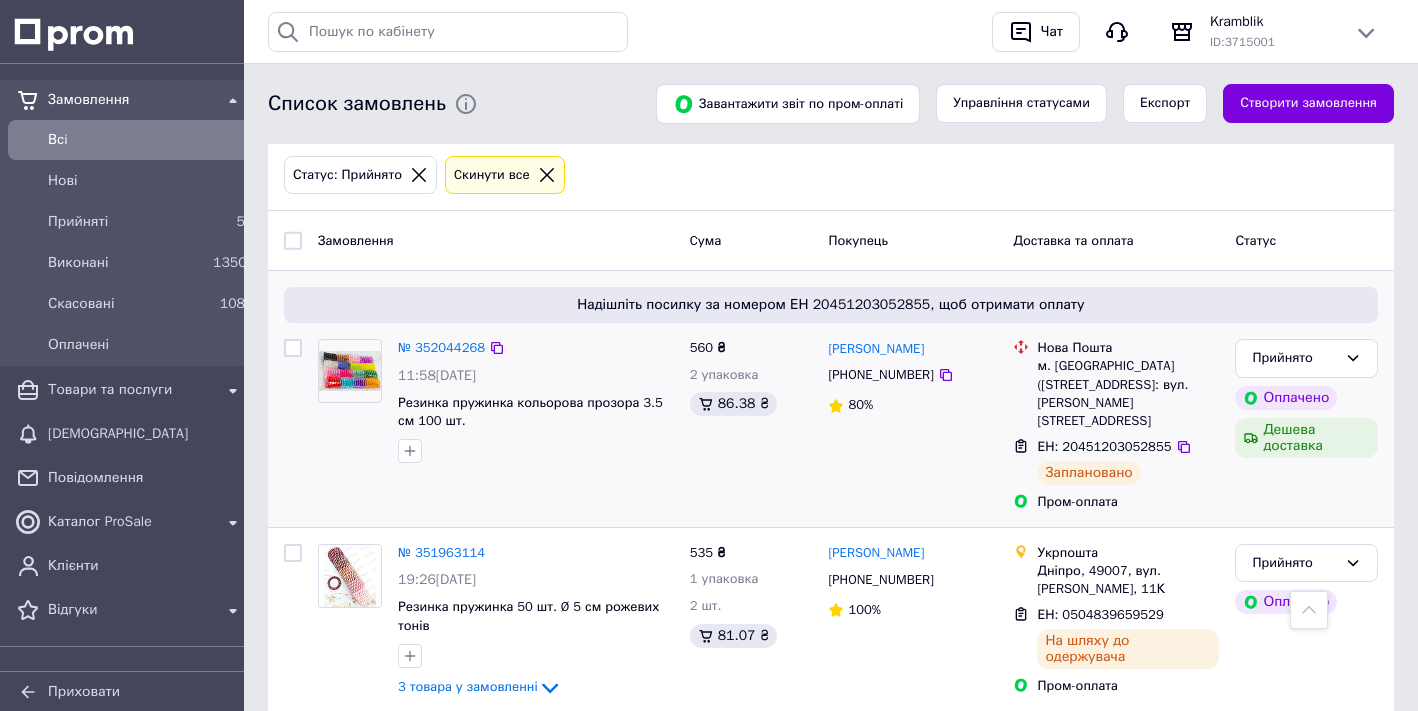 scroll, scrollTop: 0, scrollLeft: 0, axis: both 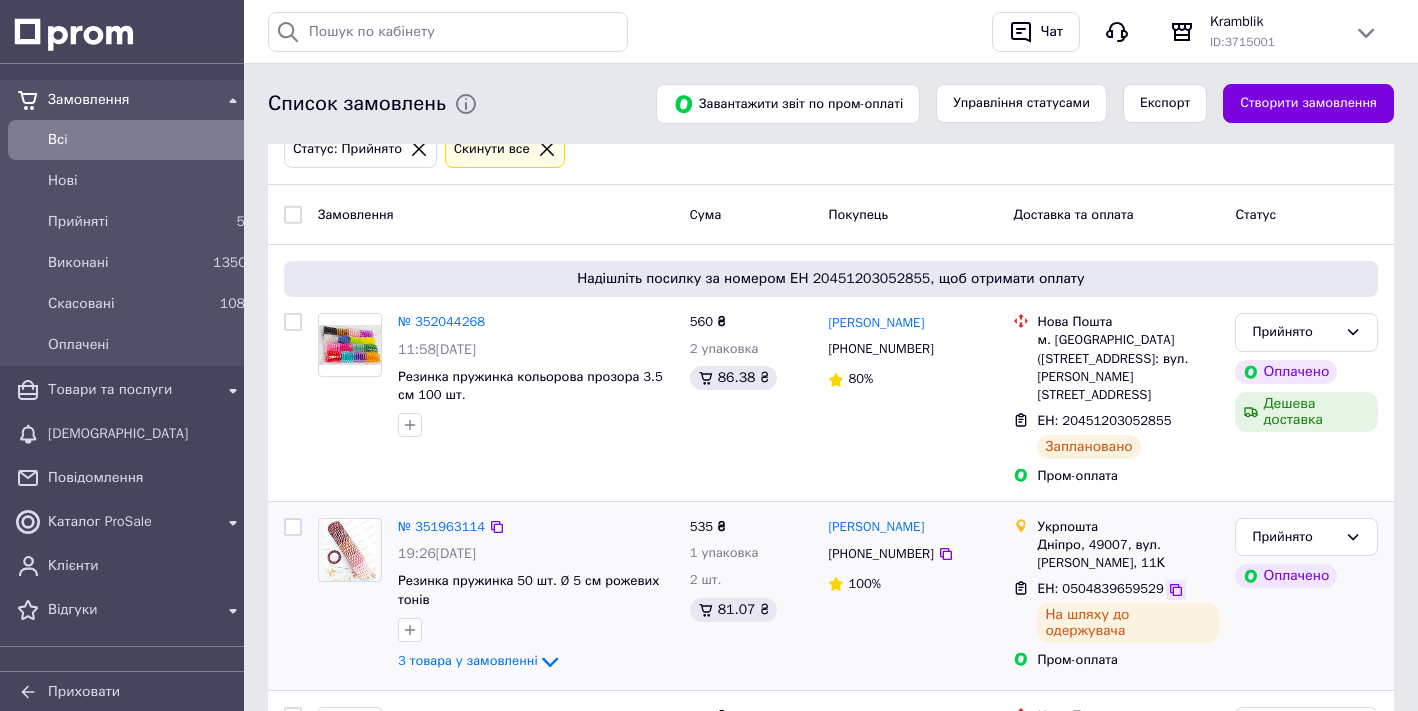 click 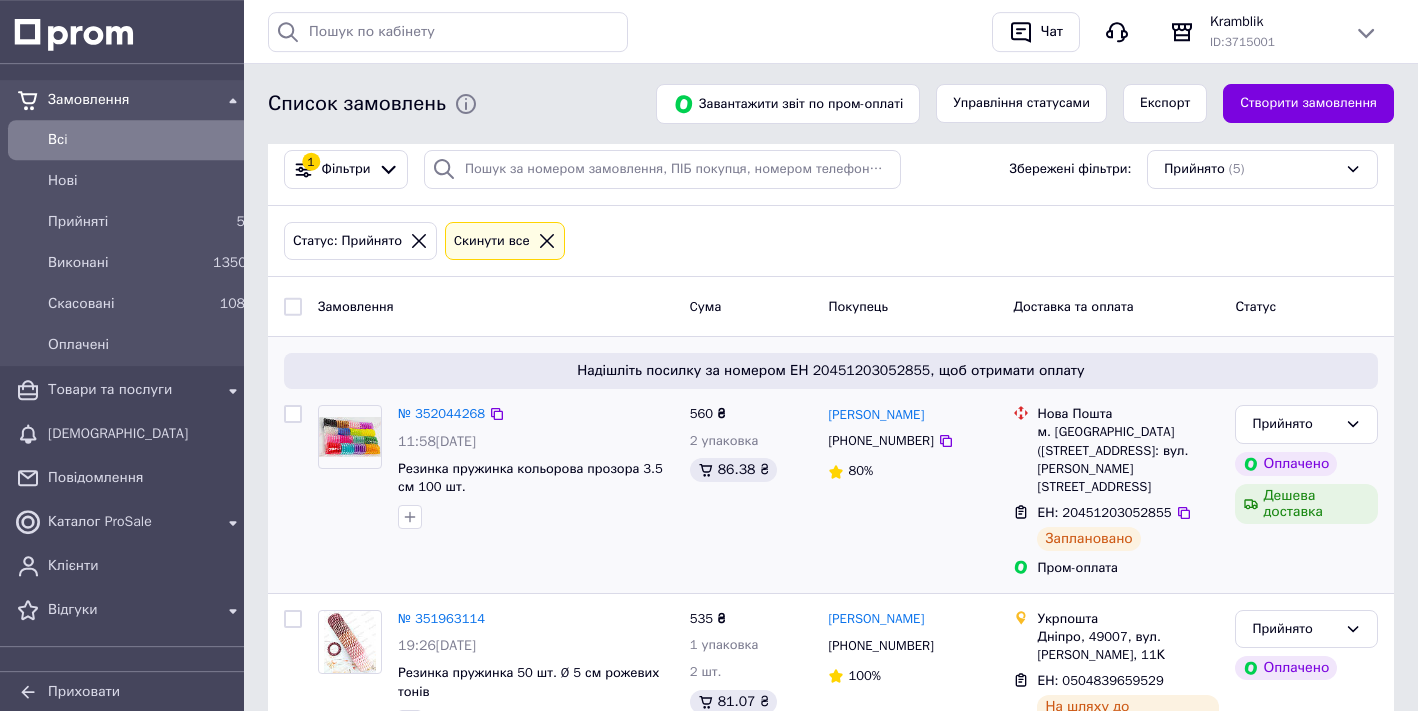 scroll, scrollTop: 102, scrollLeft: 0, axis: vertical 